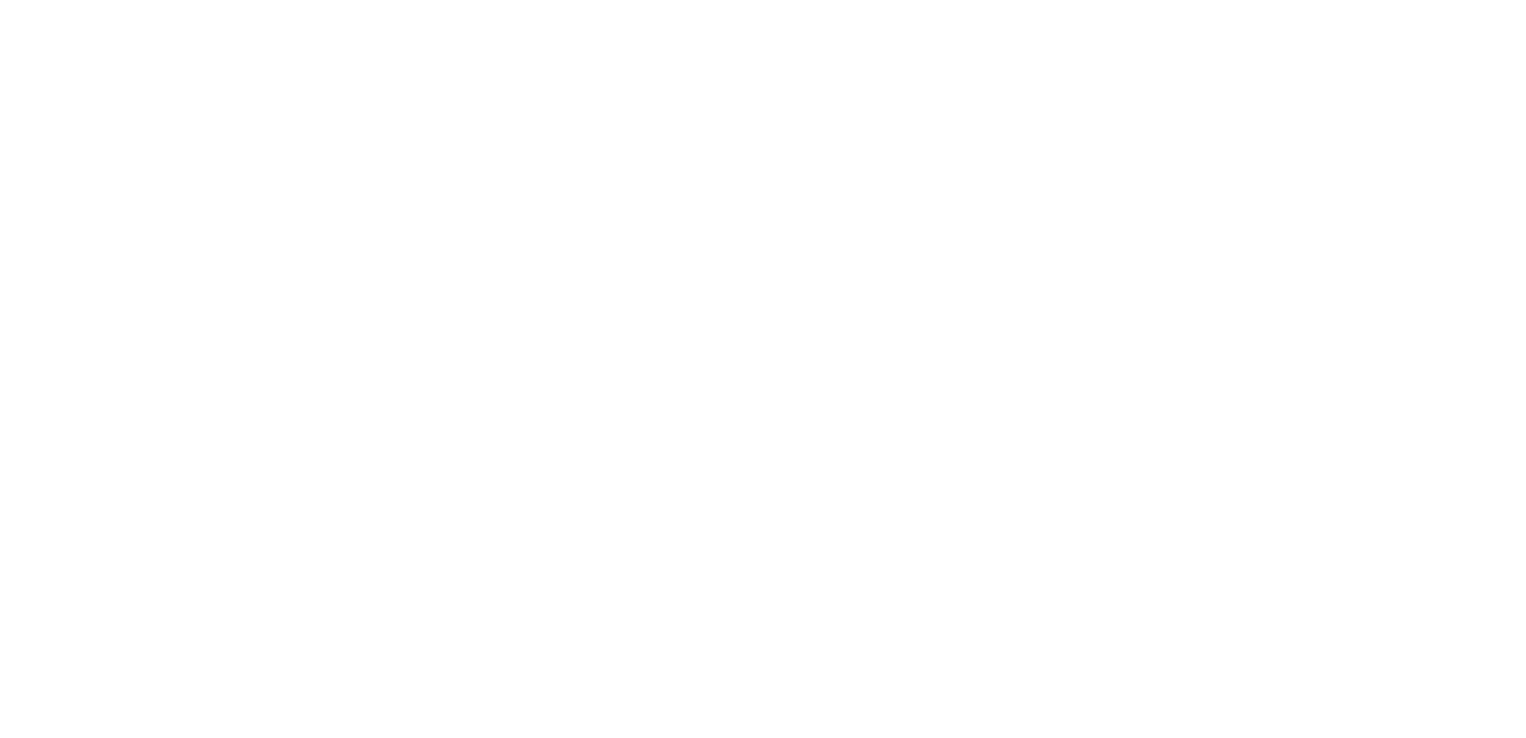 scroll, scrollTop: 0, scrollLeft: 0, axis: both 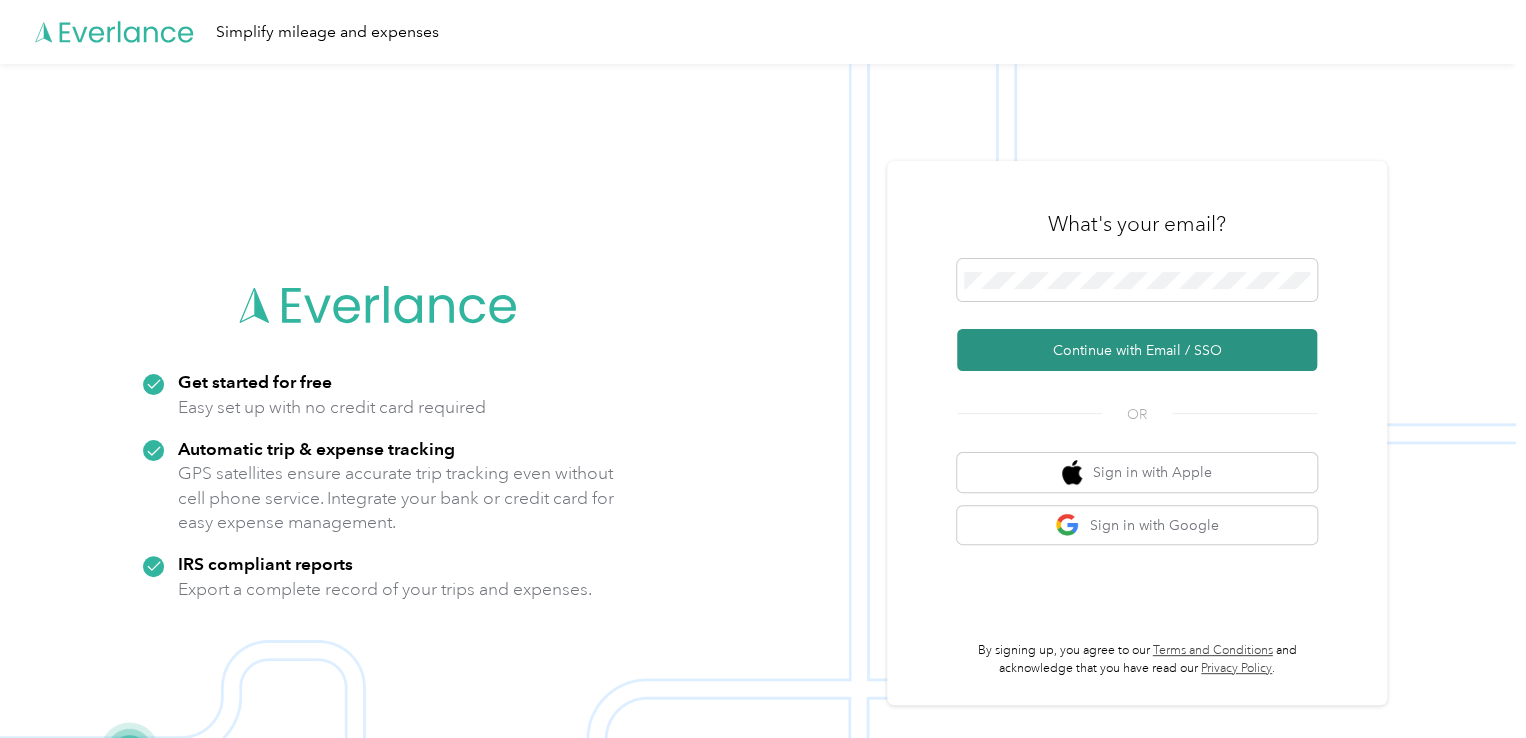 click on "Continue with Email / SSO" at bounding box center (1137, 350) 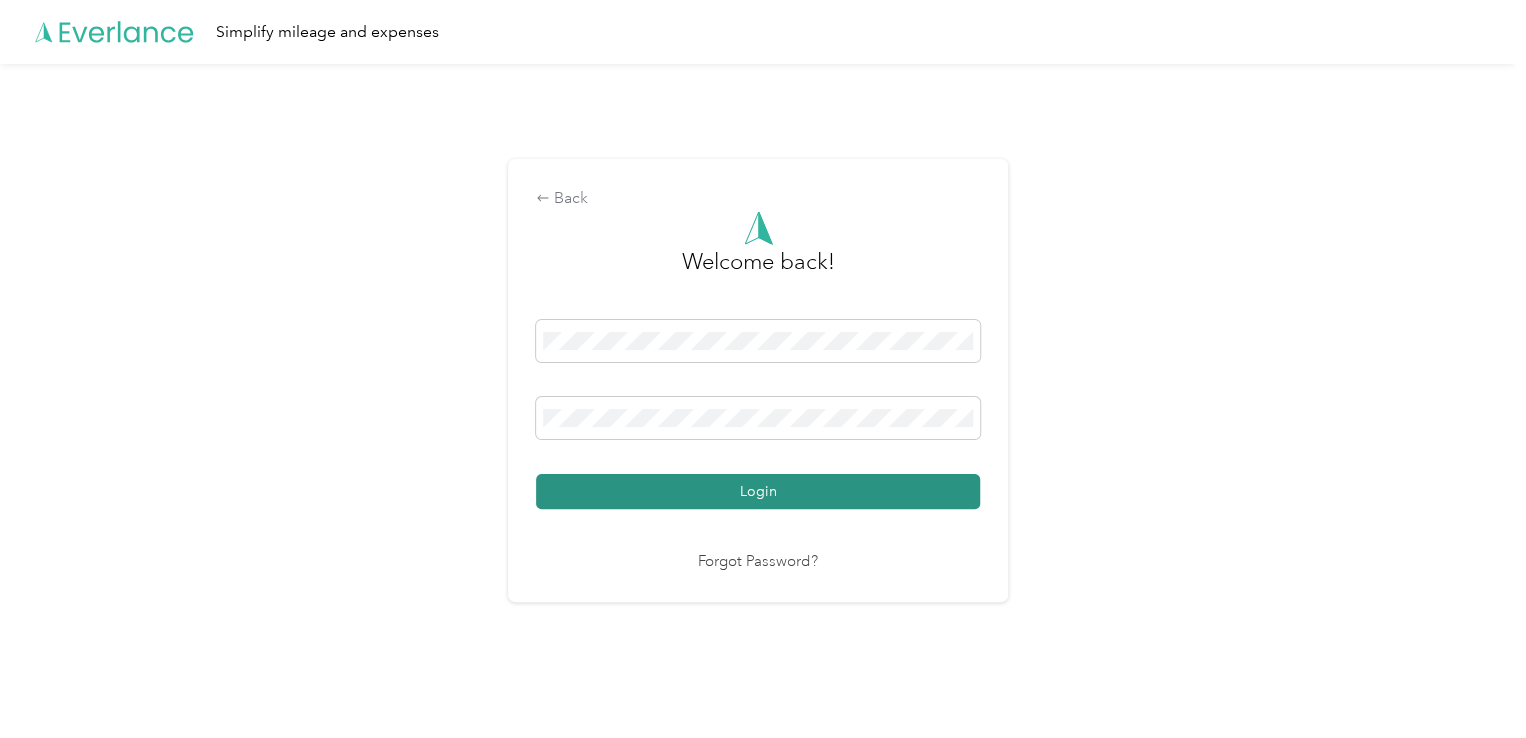 click on "Login" at bounding box center [758, 491] 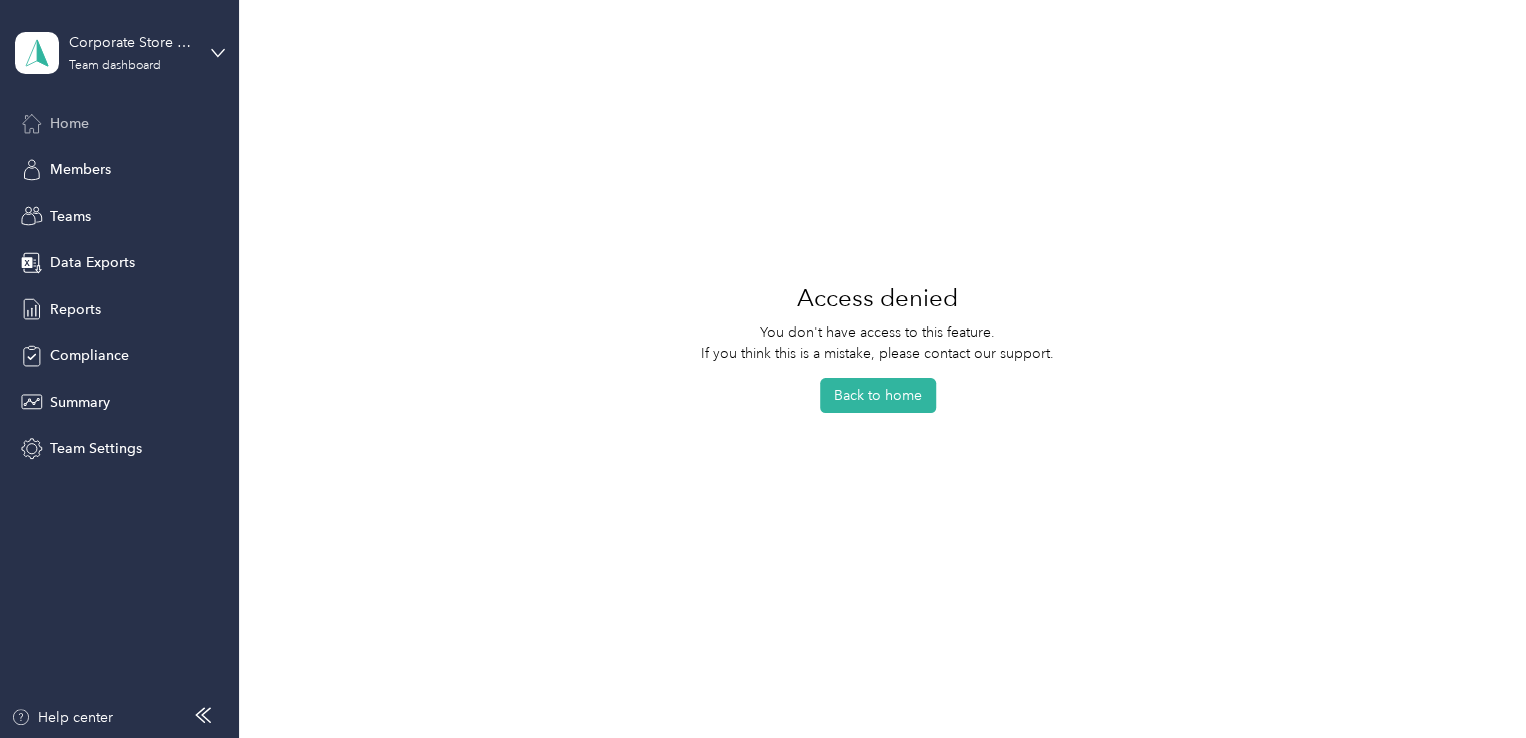 click on "Home" at bounding box center [69, 123] 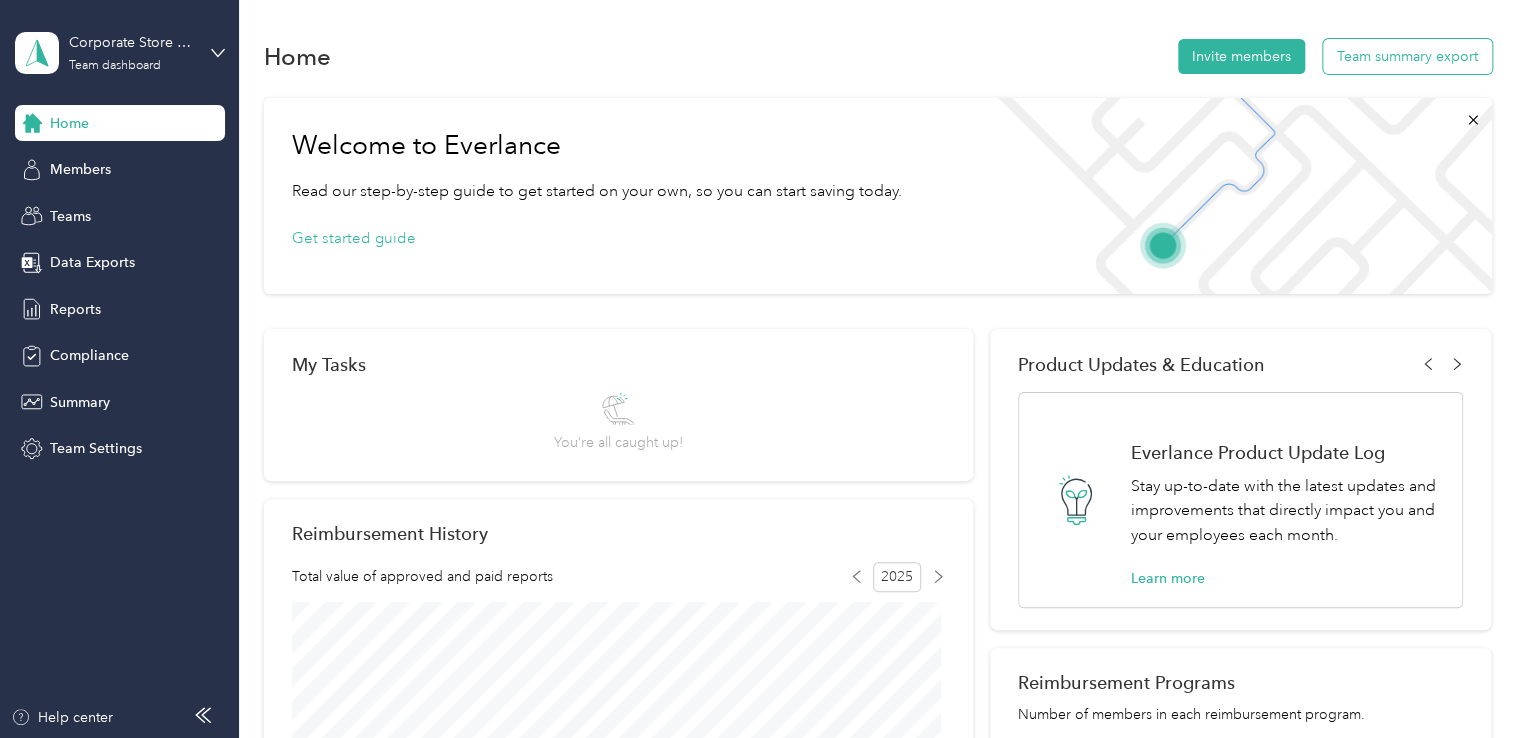 click on "Team summary export" at bounding box center [1407, 56] 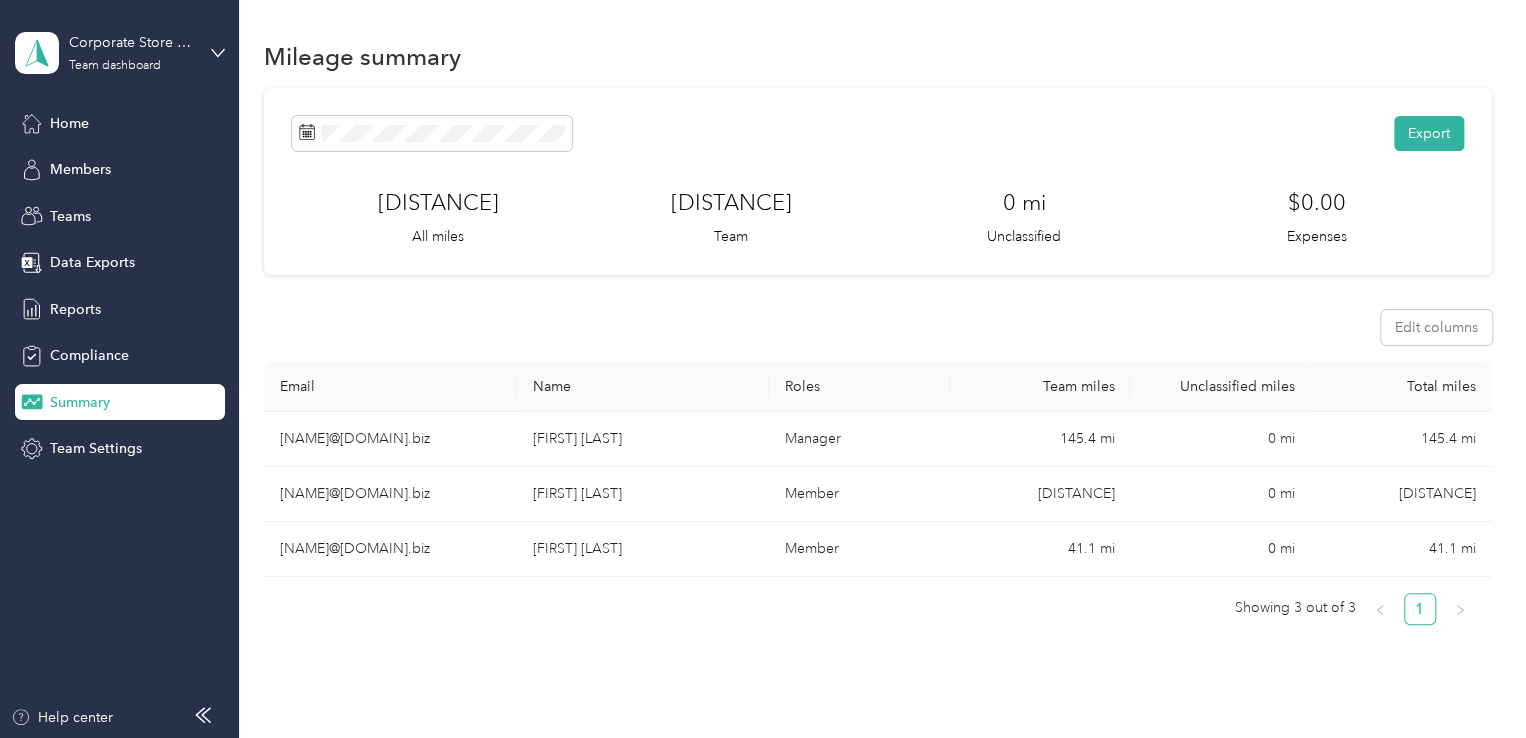 scroll, scrollTop: 0, scrollLeft: 0, axis: both 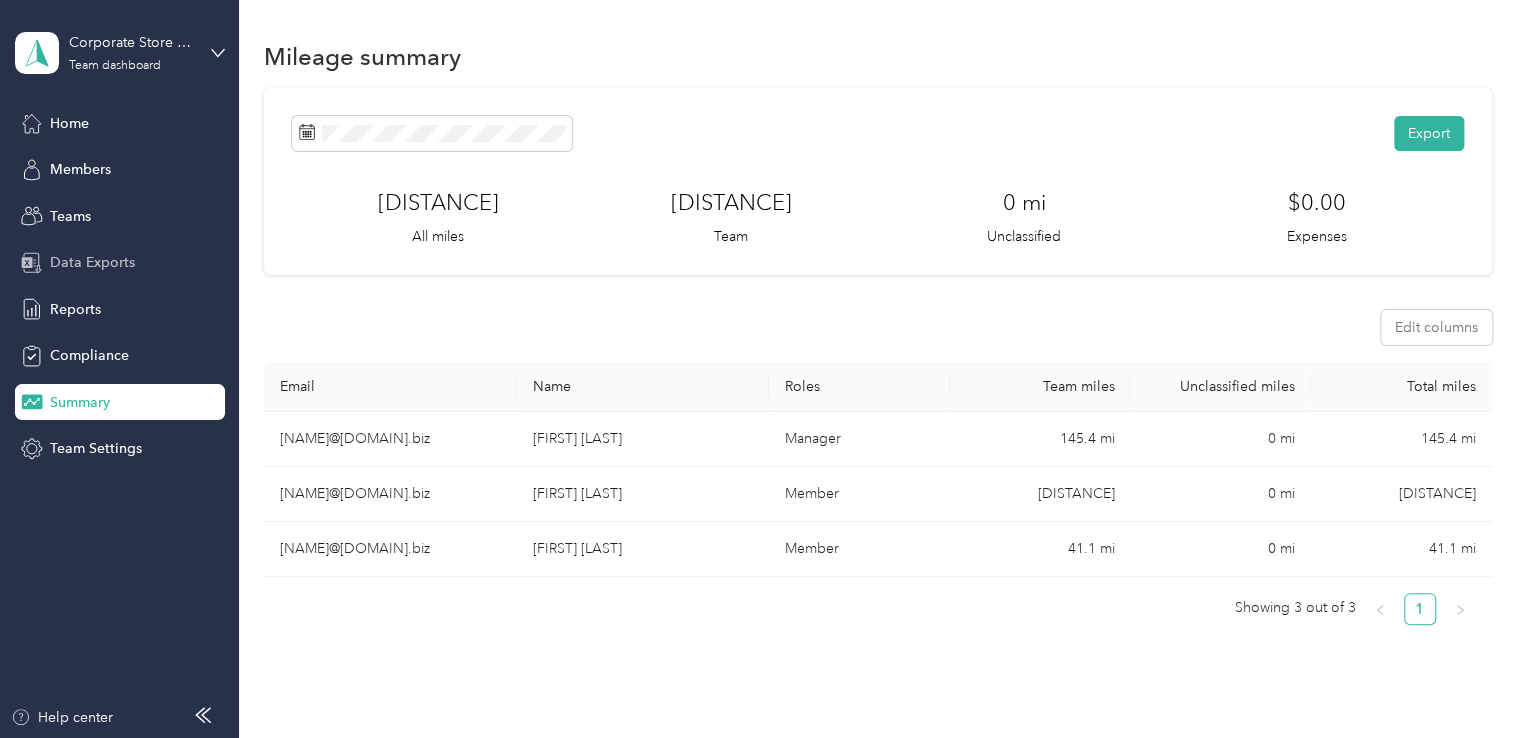 click on "Data Exports" at bounding box center (92, 262) 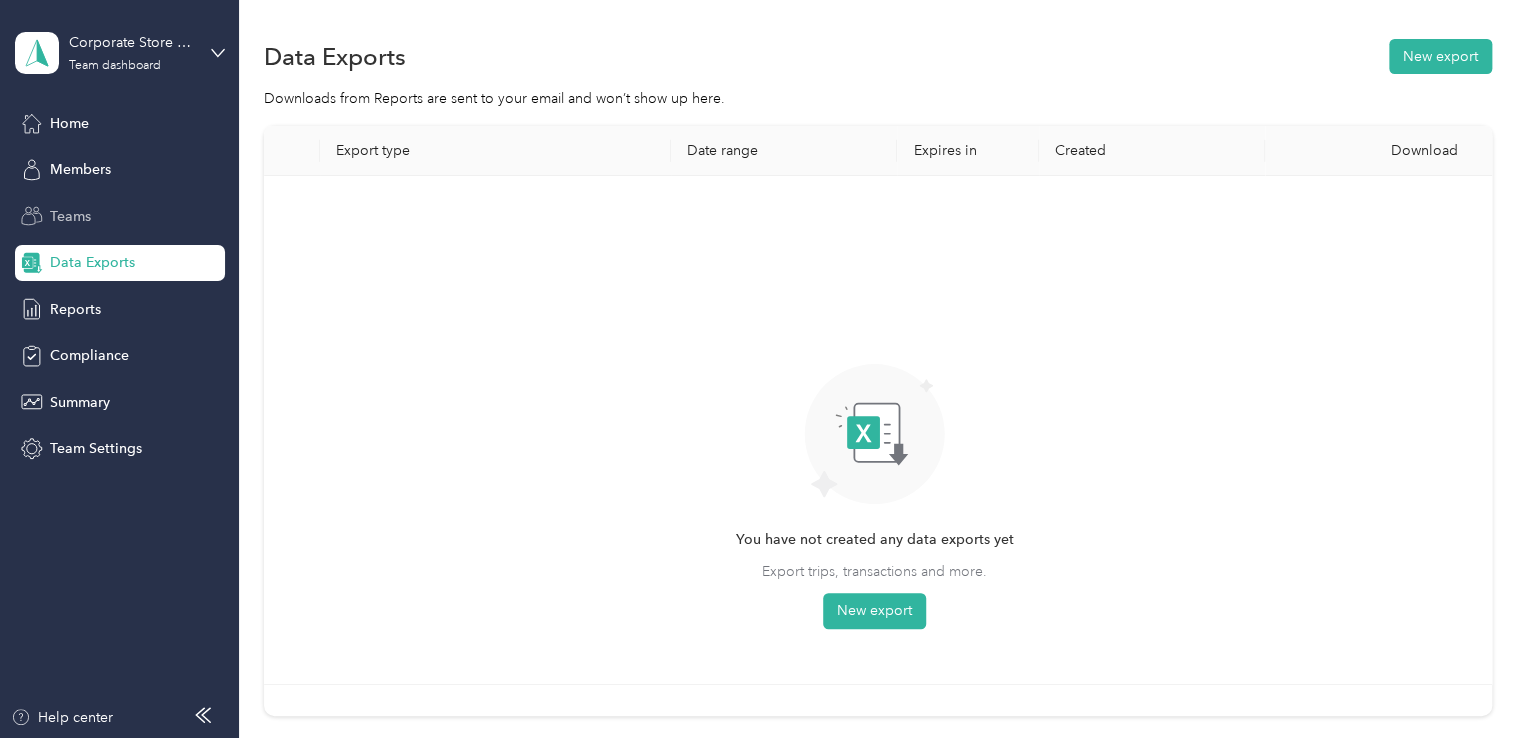 click on "Teams" at bounding box center (70, 216) 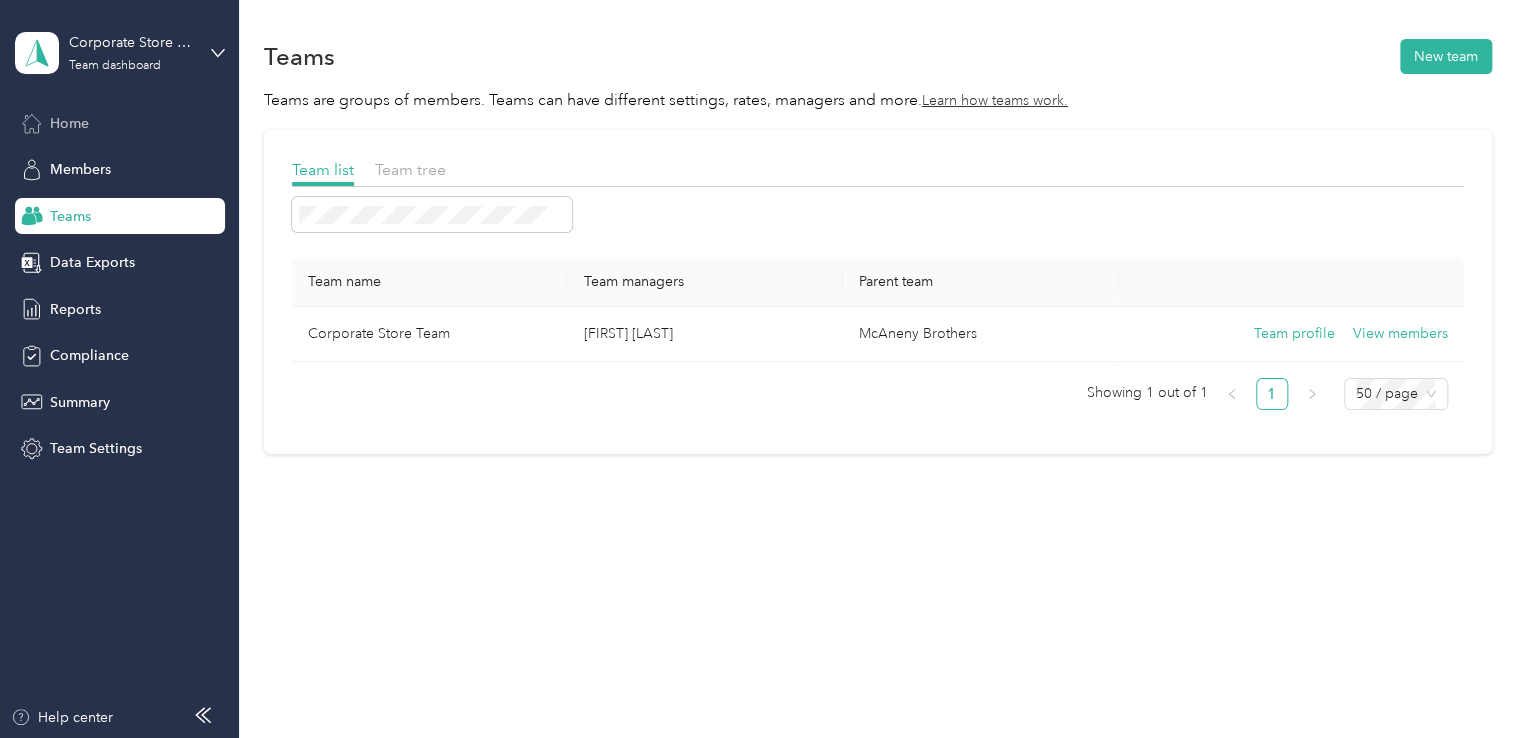 click on "Home" at bounding box center [69, 123] 